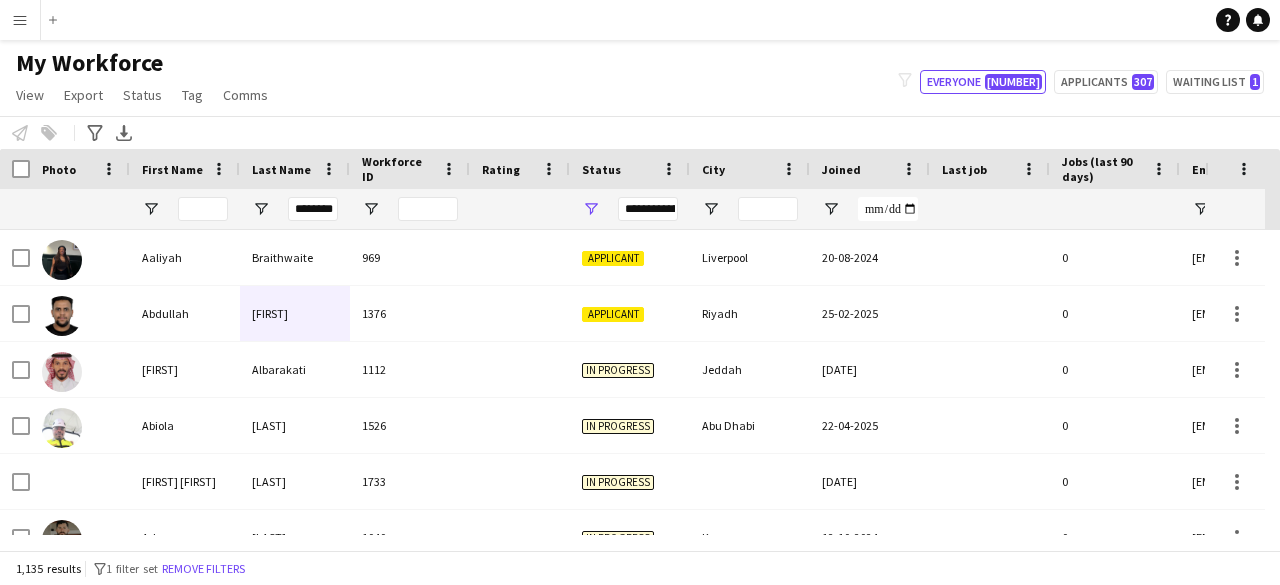 scroll, scrollTop: 0, scrollLeft: 0, axis: both 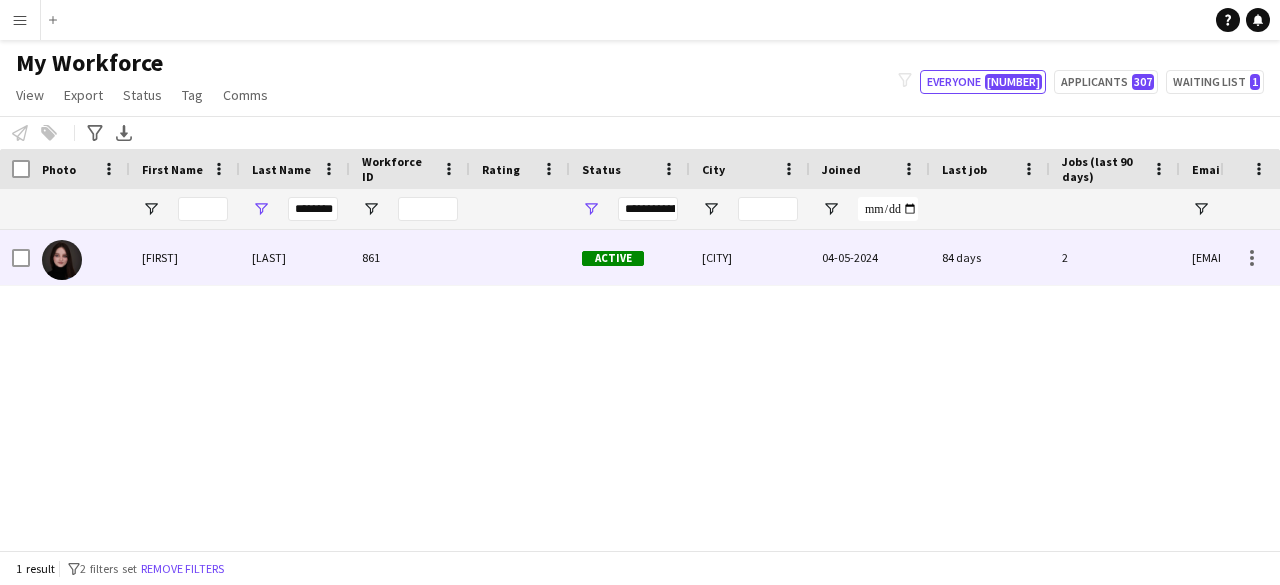 click on "[LAST]" at bounding box center [295, 257] 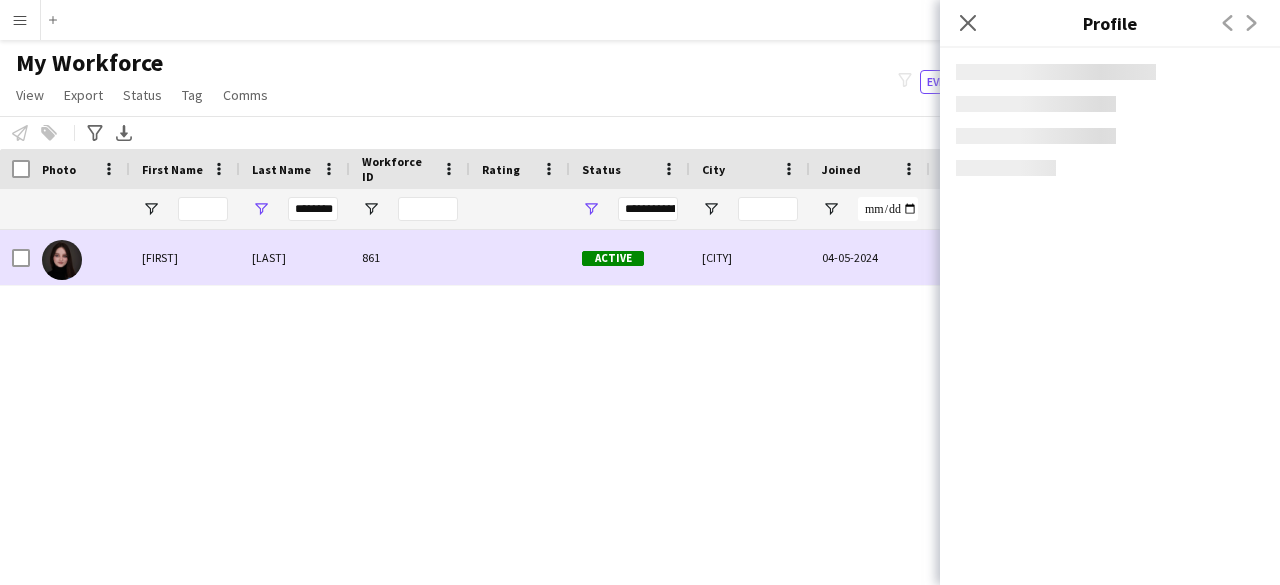 click on "[LAST]" at bounding box center (295, 257) 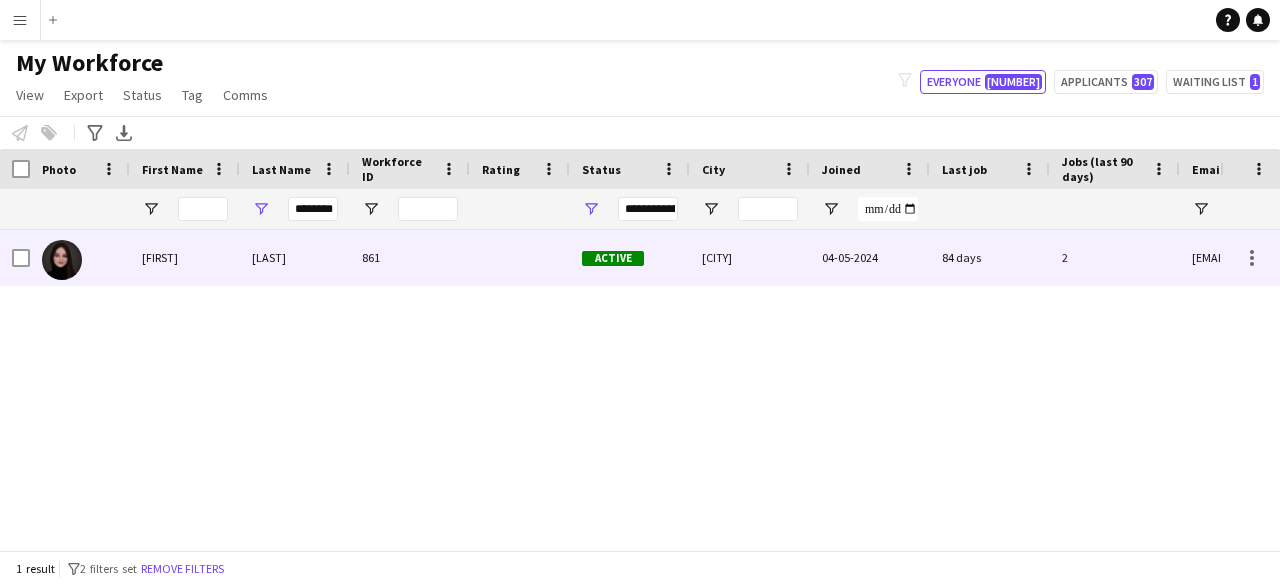 click at bounding box center [520, 257] 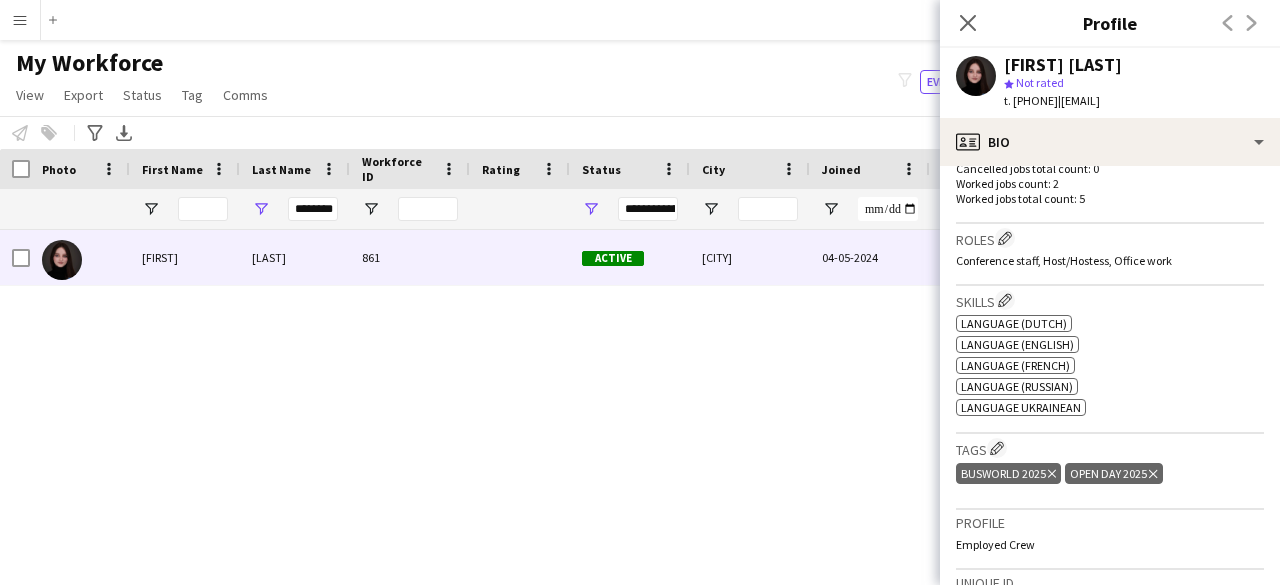 scroll, scrollTop: 198, scrollLeft: 0, axis: vertical 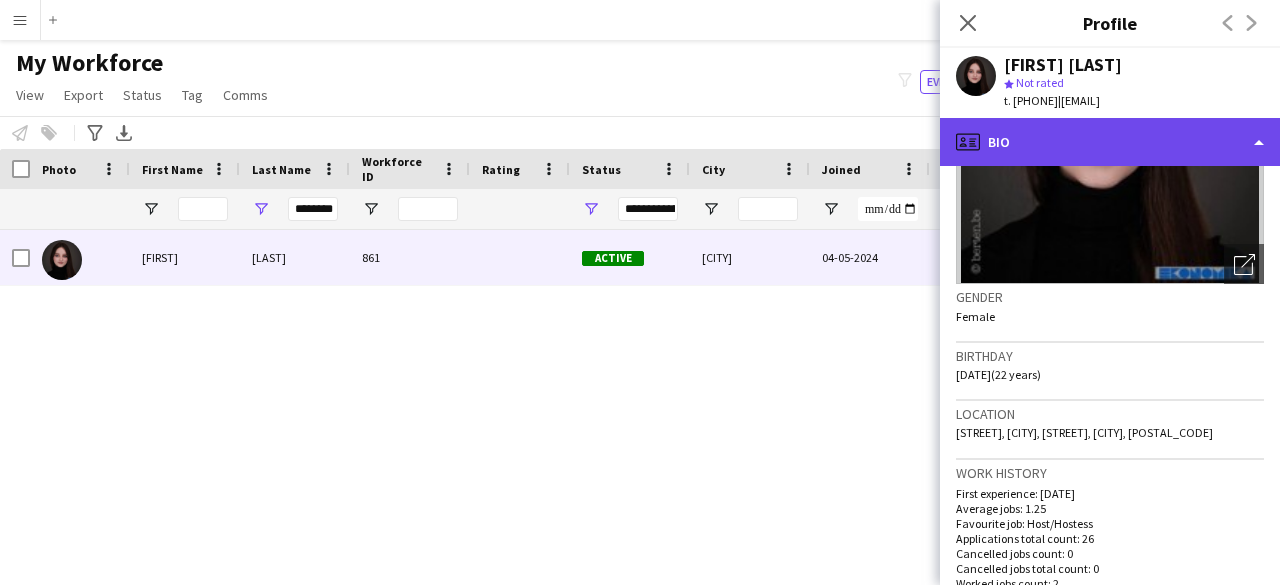 click on "profile
Bio" 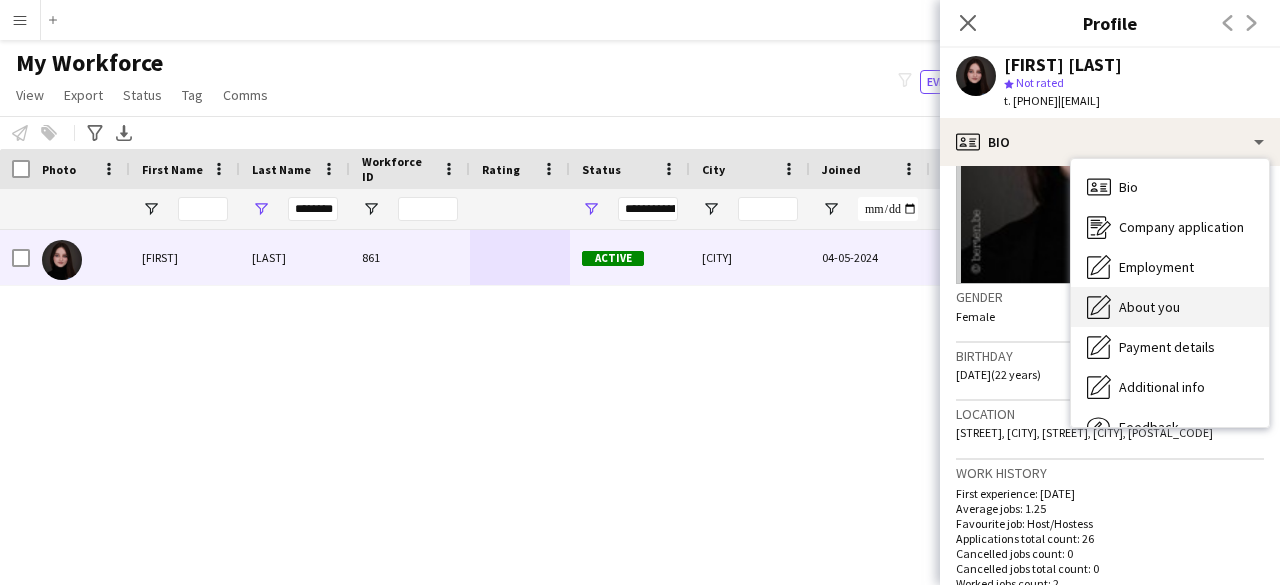 click on "About you
About you" at bounding box center [1170, 307] 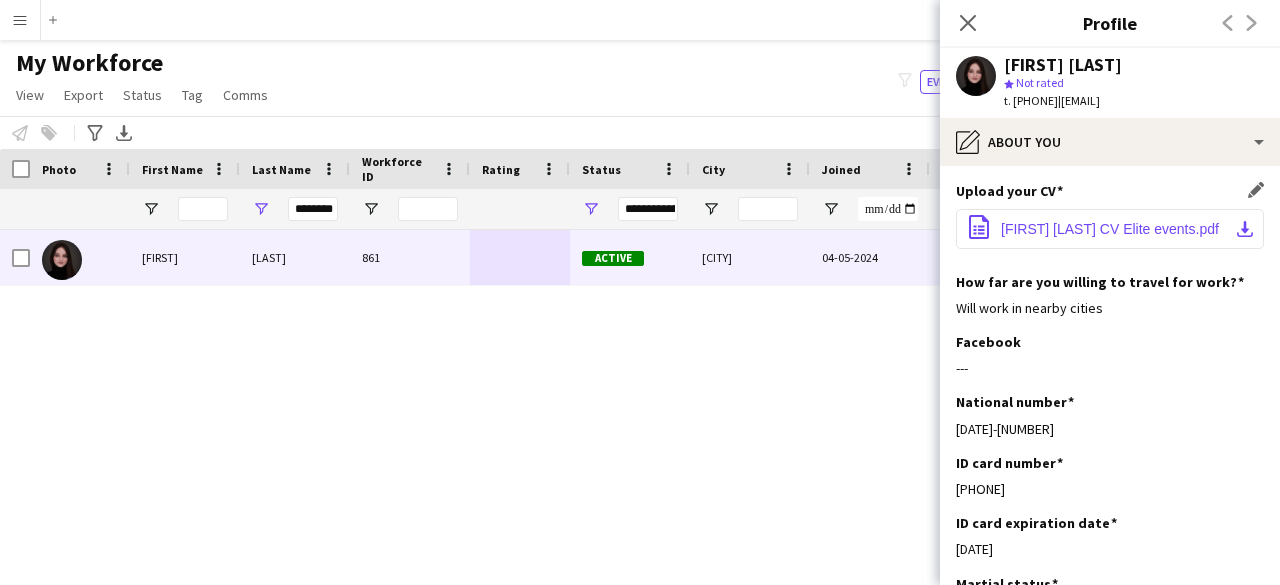 click on "office-file-sheet
[FIRST] CV Elite events.pdf
download-bottom" 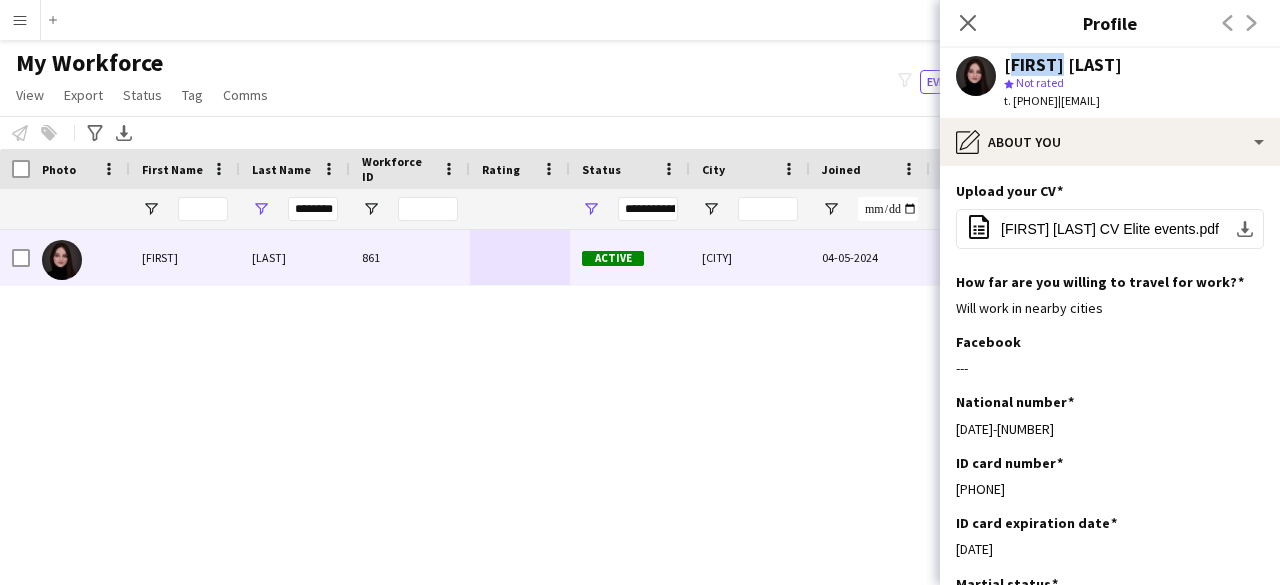 drag, startPoint x: 1006, startPoint y: 61, endPoint x: 1050, endPoint y: 61, distance: 44 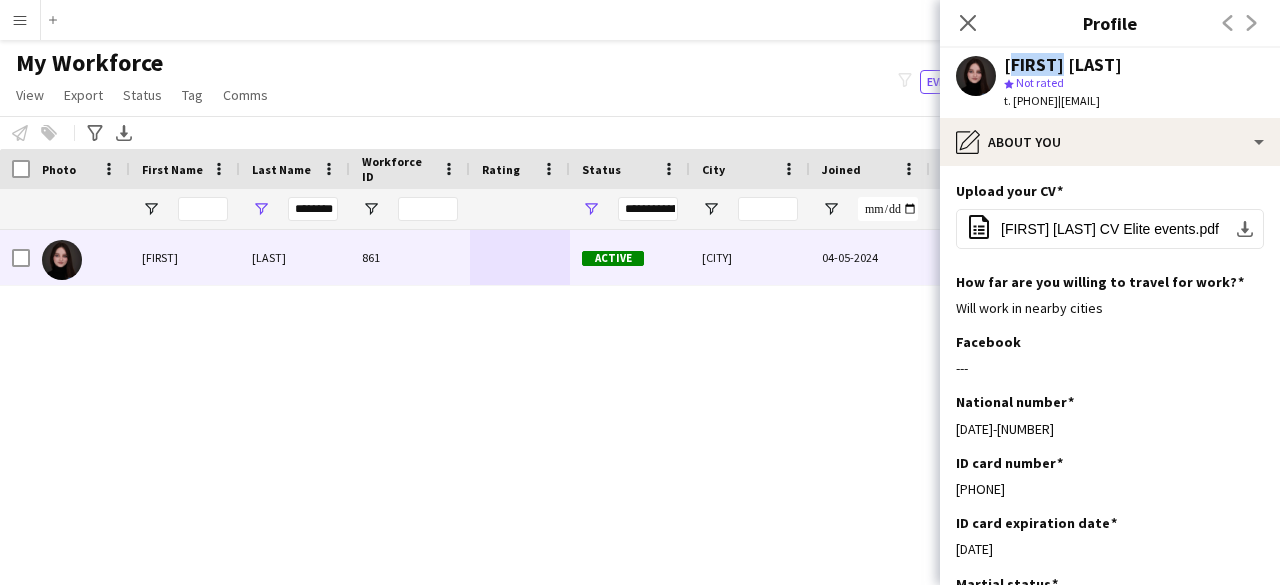 drag, startPoint x: 1059, startPoint y: 63, endPoint x: 1123, endPoint y: 63, distance: 64 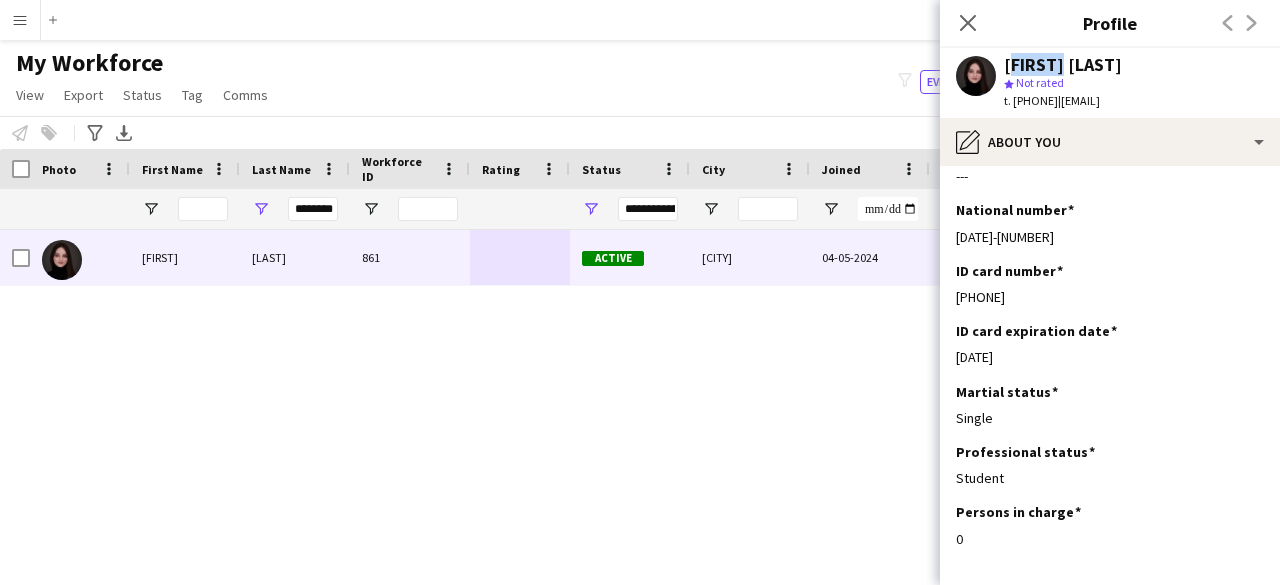 scroll, scrollTop: 0, scrollLeft: 0, axis: both 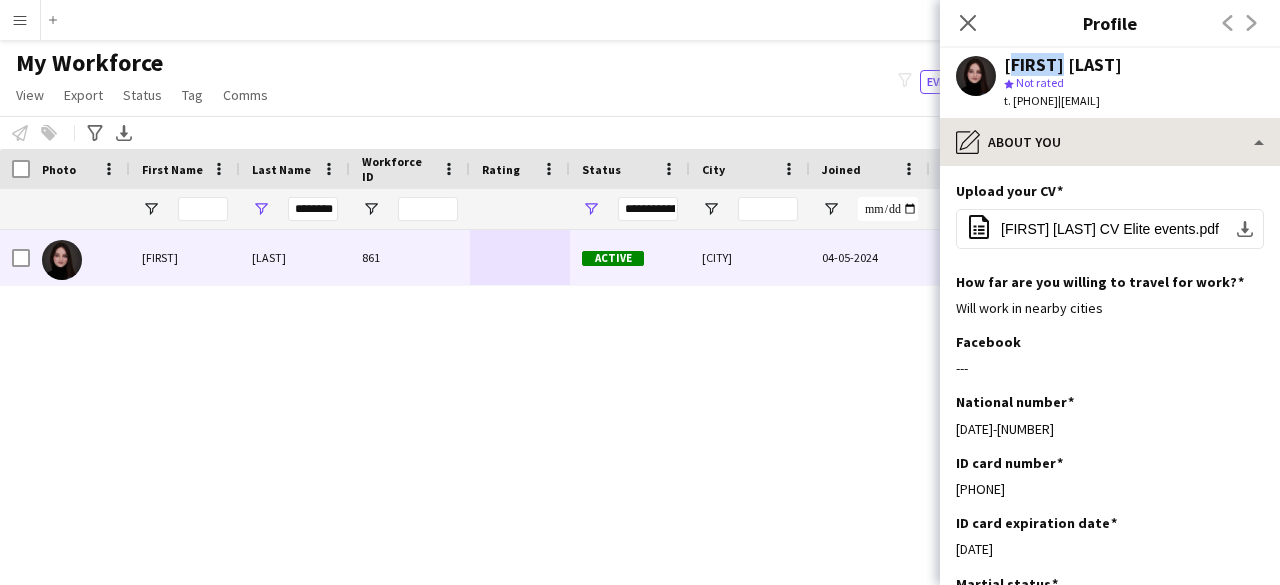 copy on "[LAST]" 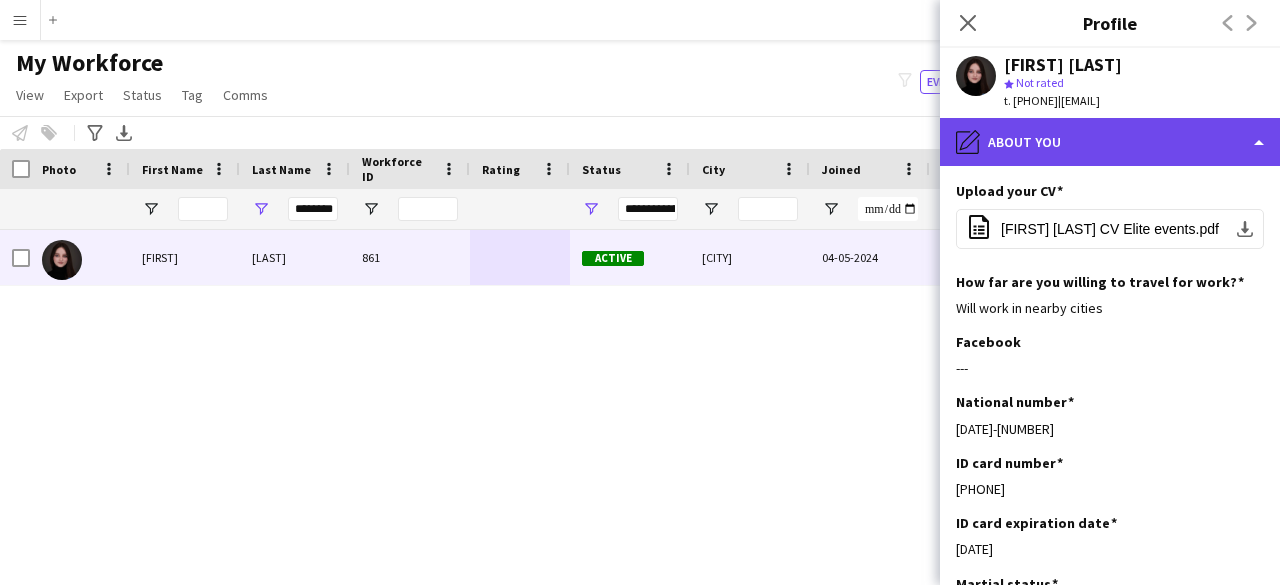 click on "pencil4
About you" 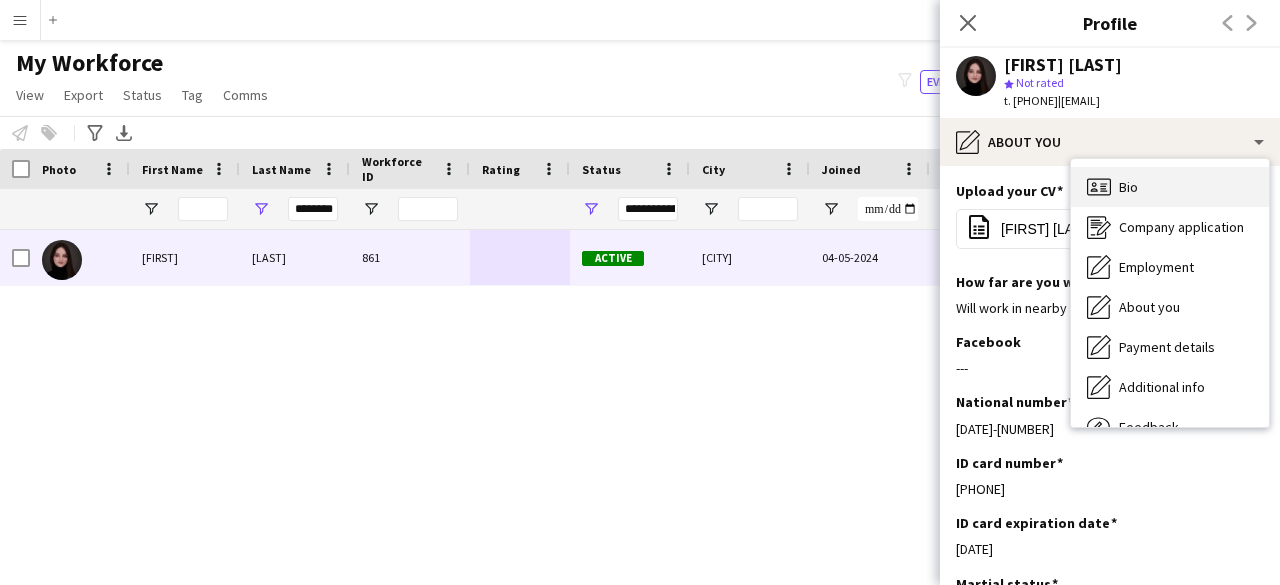 click on "Bio" at bounding box center [1128, 187] 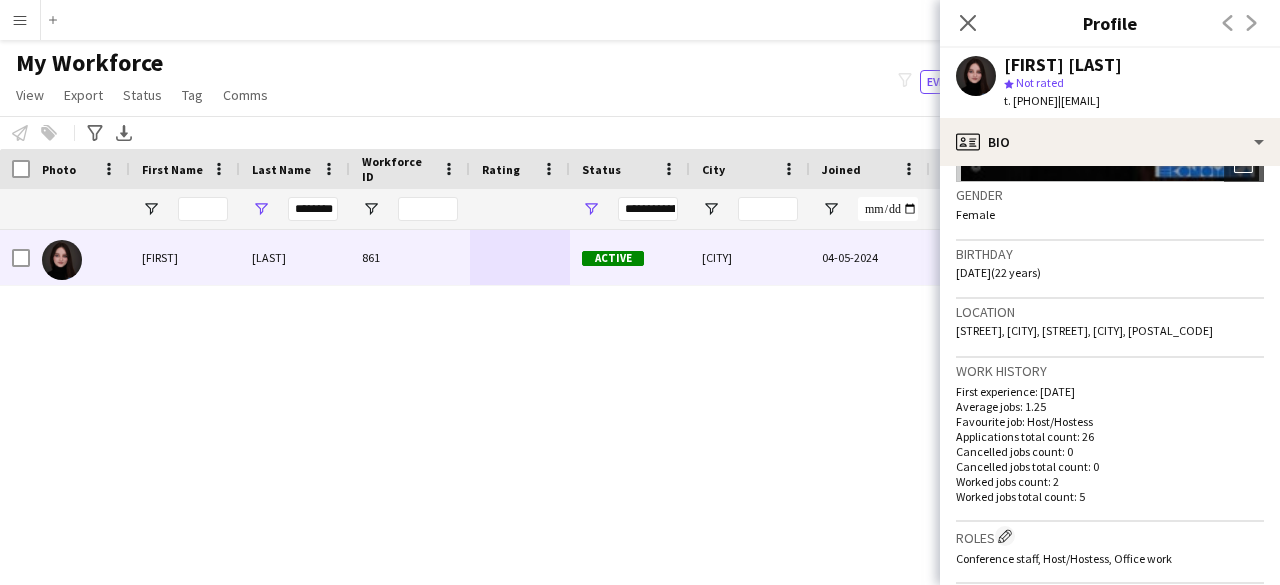 scroll, scrollTop: 400, scrollLeft: 0, axis: vertical 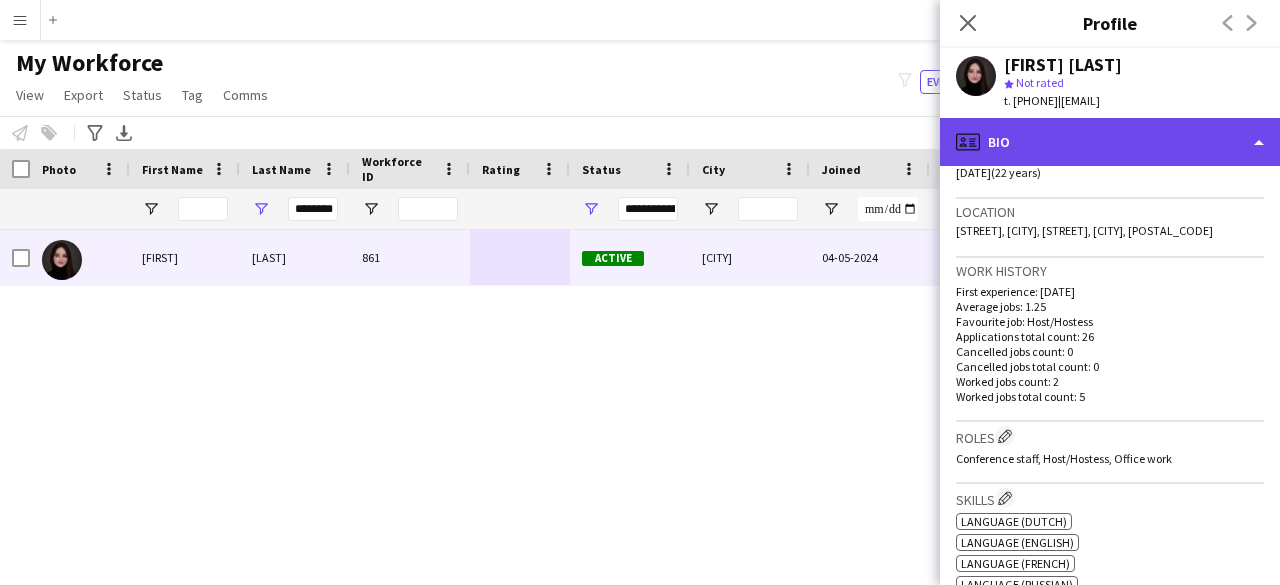 click on "profile
Bio" 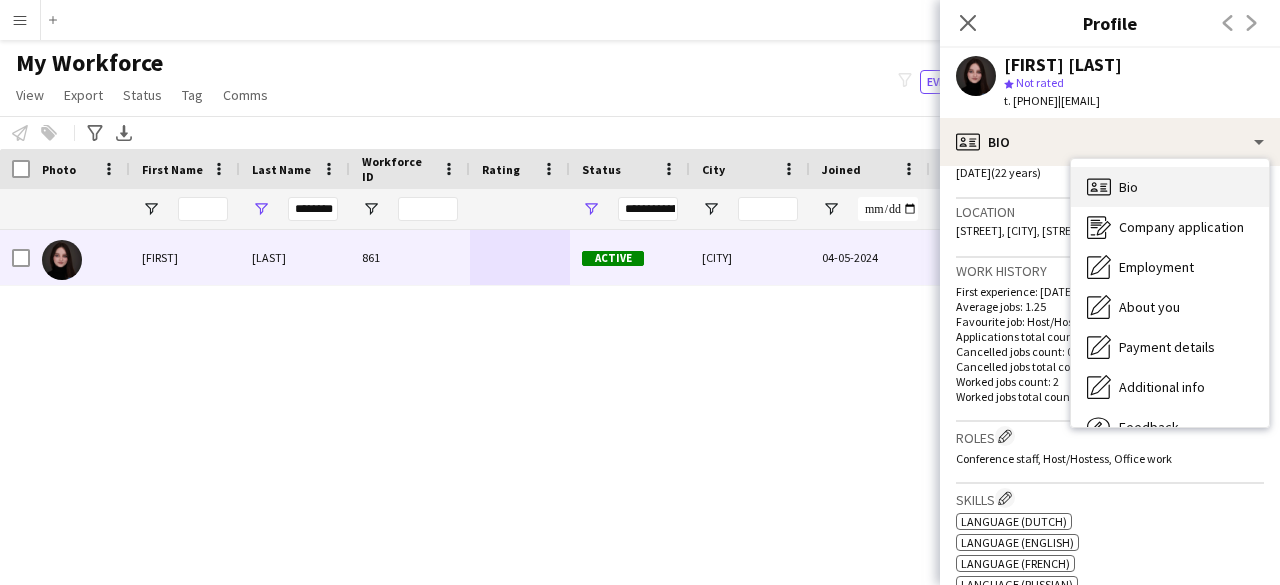 click on "Bio
Bio" at bounding box center [1170, 187] 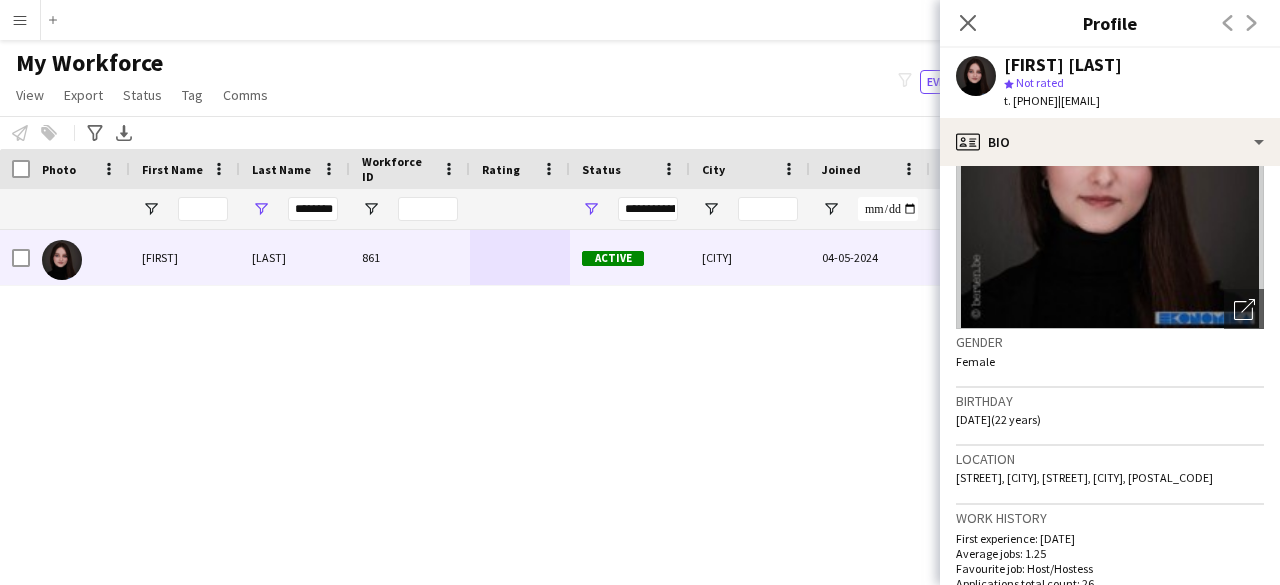 scroll, scrollTop: 0, scrollLeft: 0, axis: both 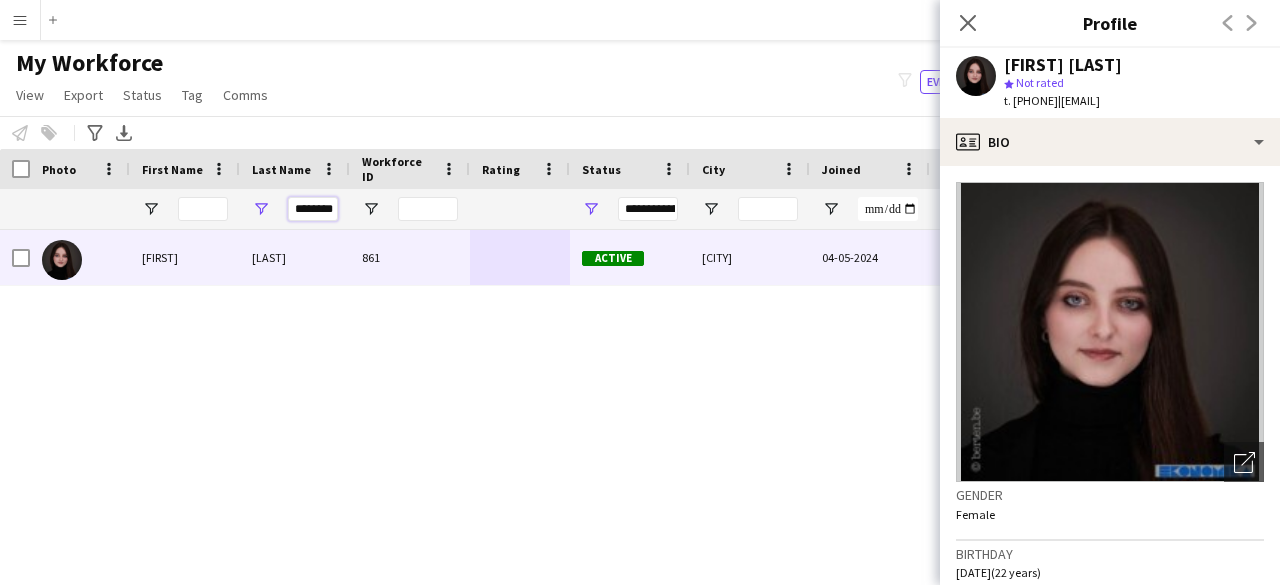 drag, startPoint x: 292, startPoint y: 210, endPoint x: 380, endPoint y: 215, distance: 88.14193 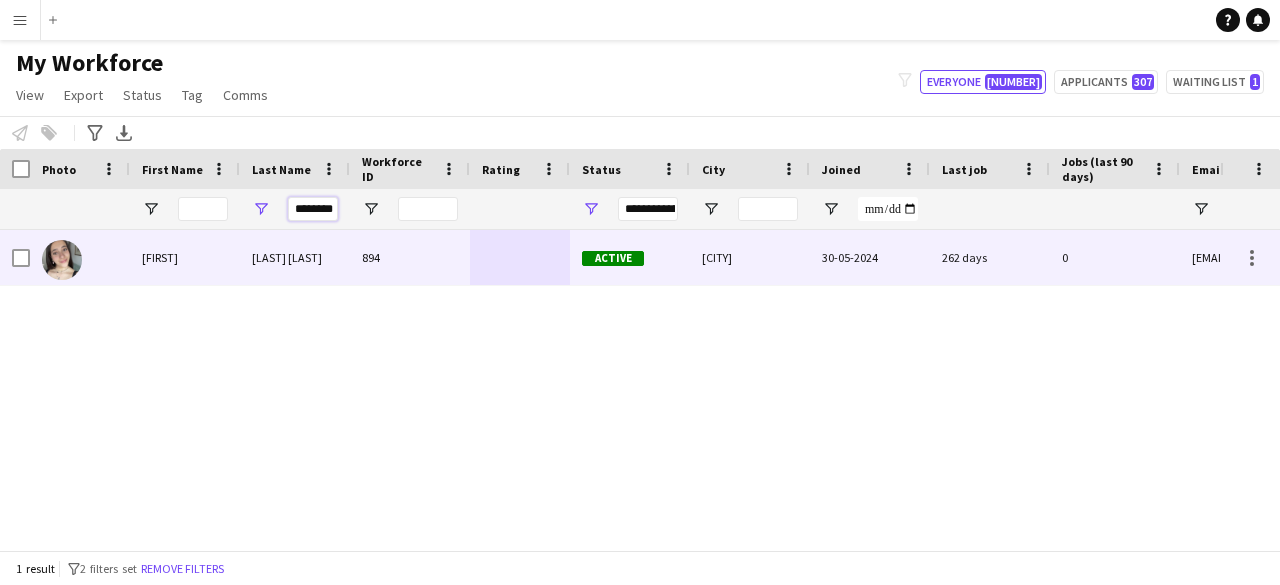 type on "********" 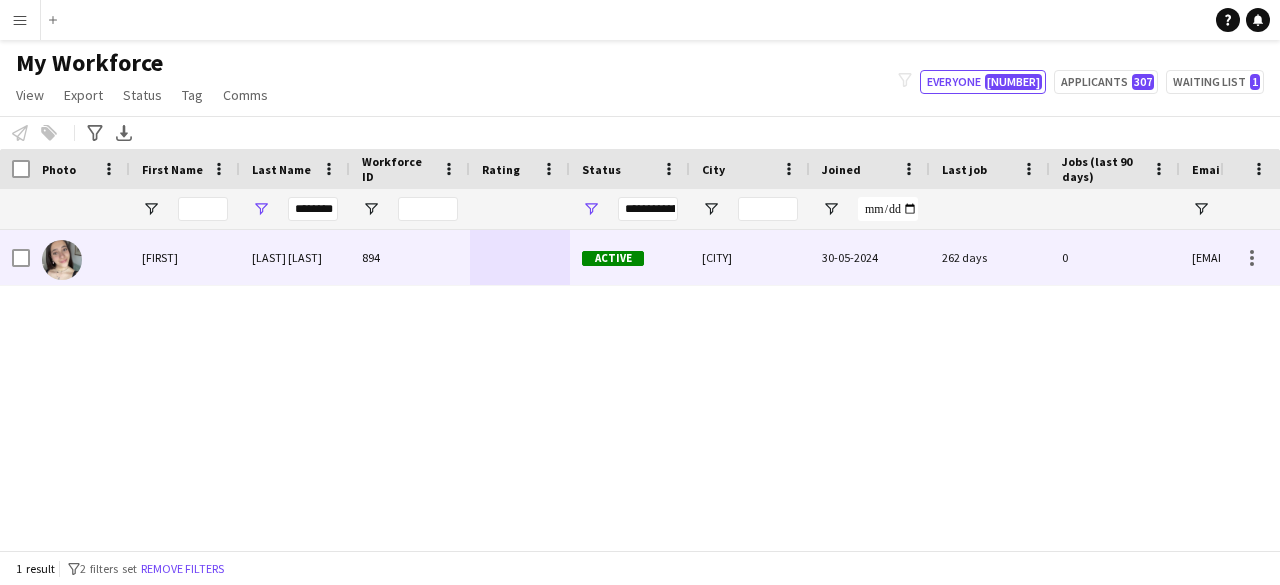 click on "894" at bounding box center (410, 257) 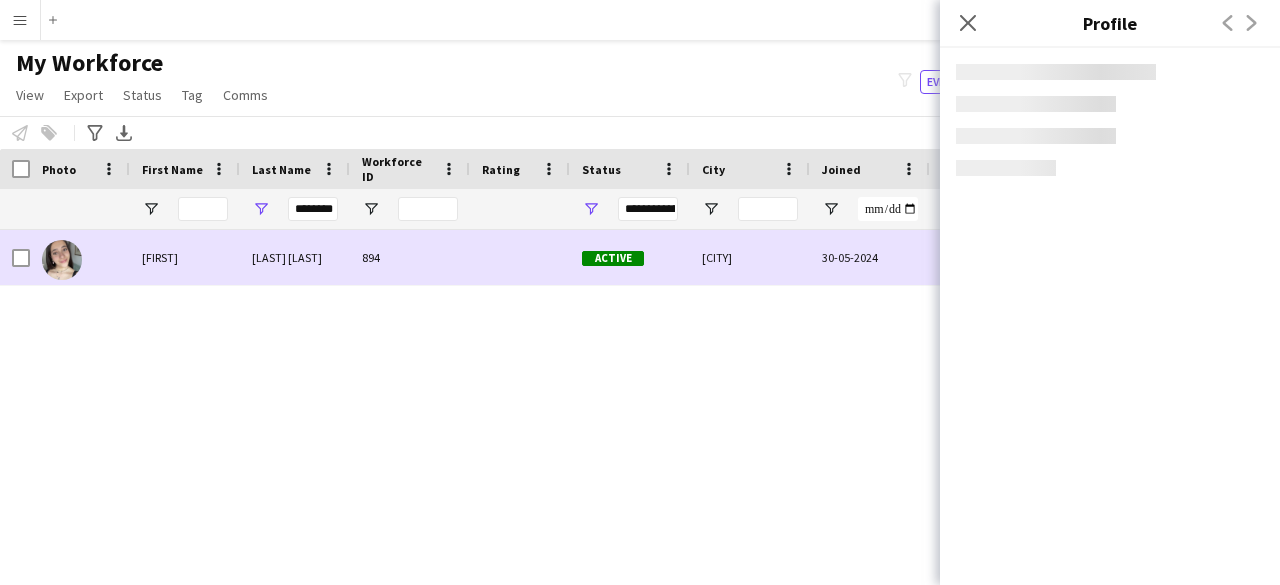 click on "894" at bounding box center [410, 257] 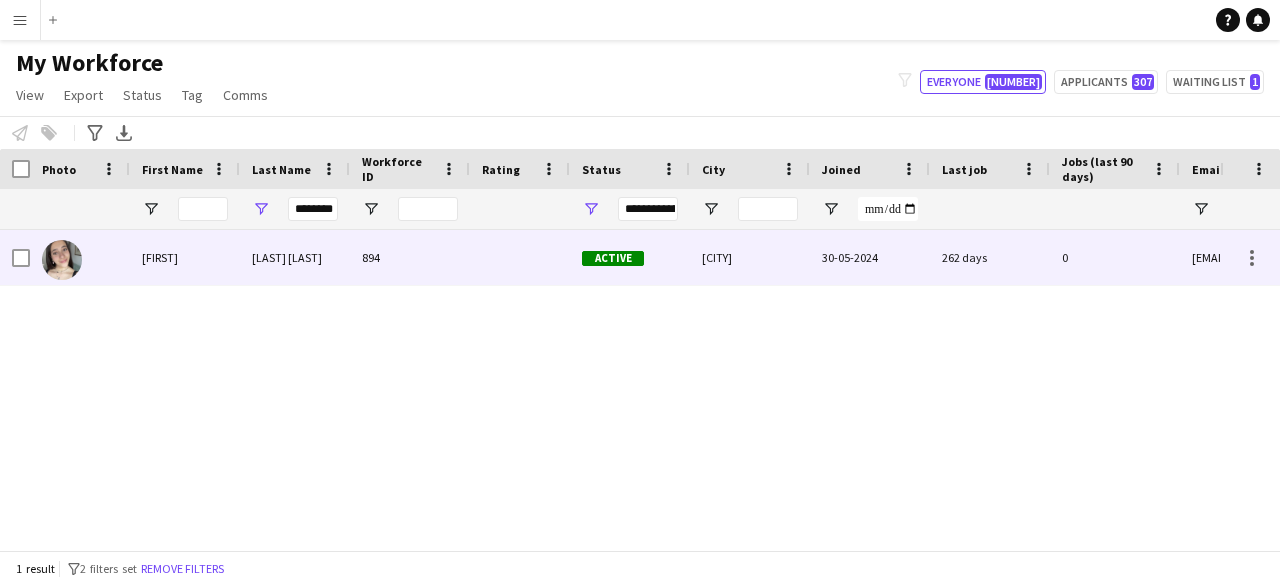 click at bounding box center (520, 257) 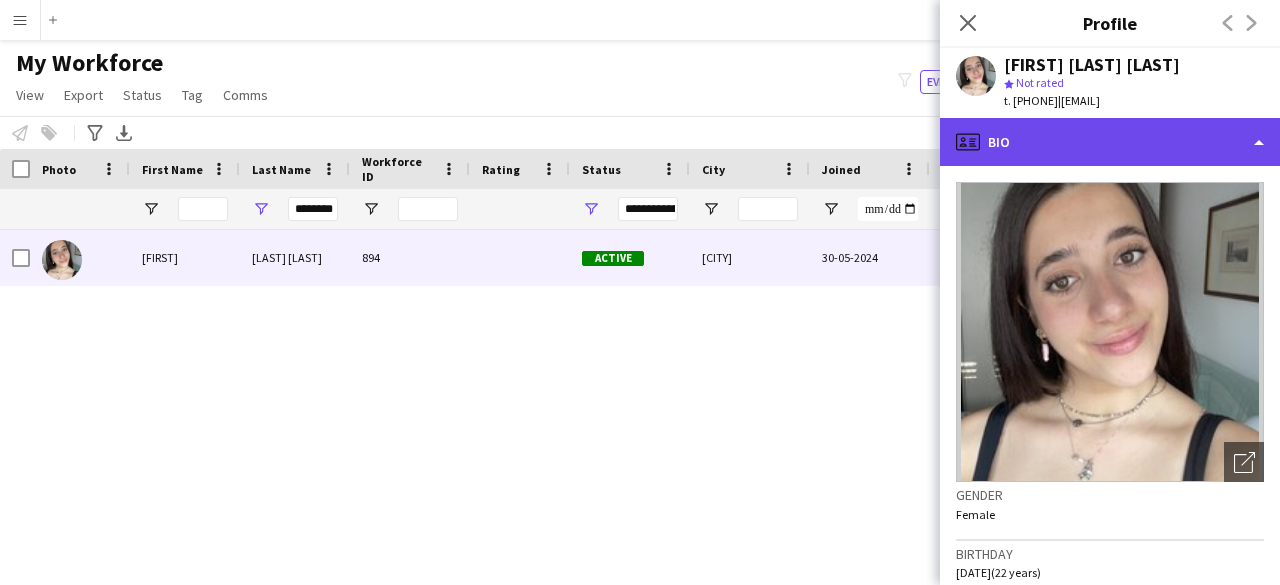 click on "profile
Bio" 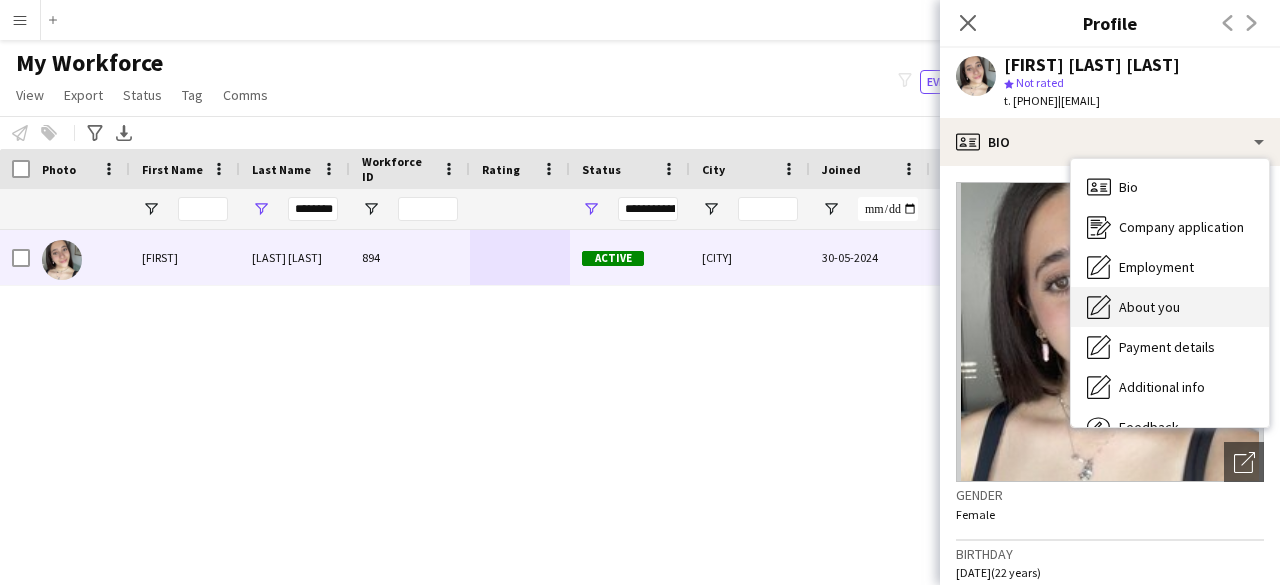 click on "About you
About you" at bounding box center (1170, 307) 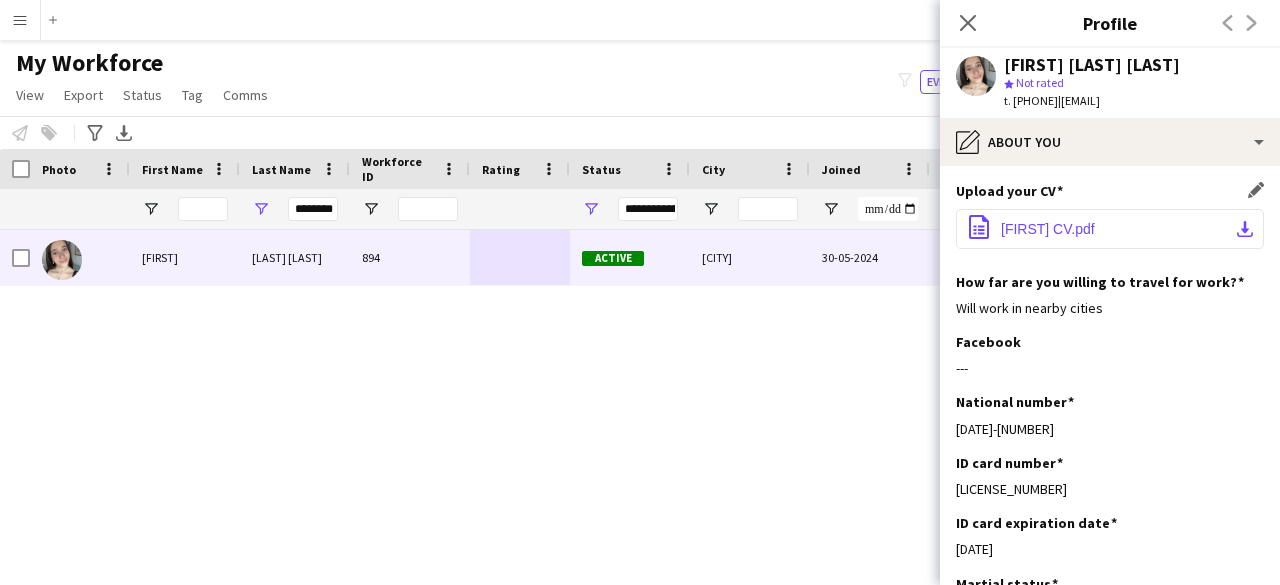click on "[FIRST] CV.pdf" 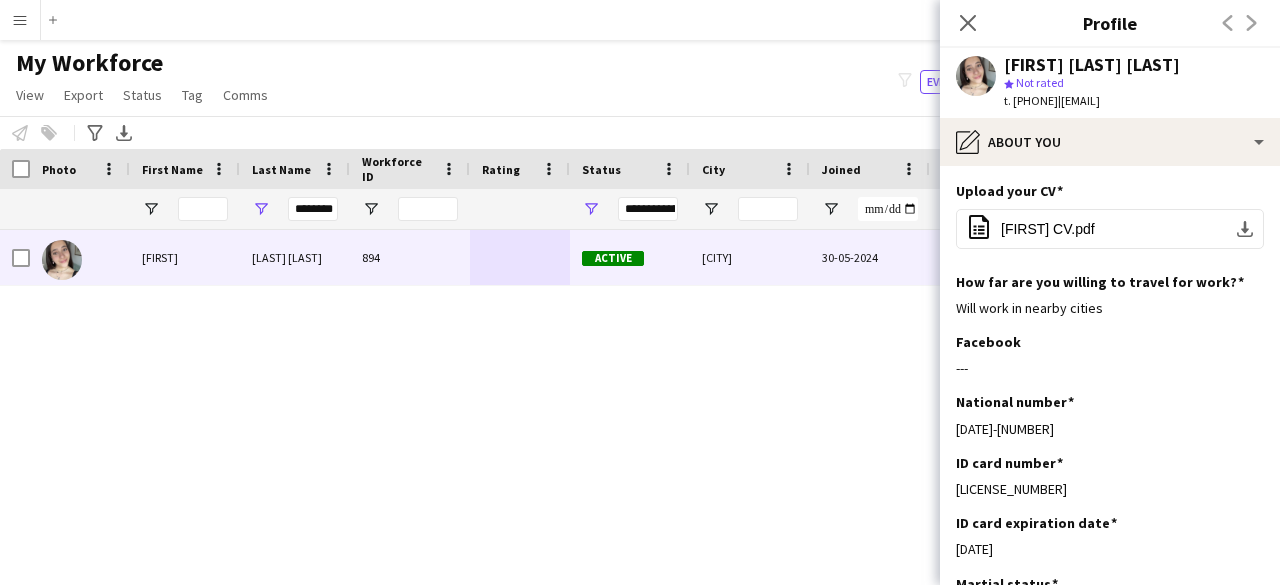 drag, startPoint x: 826, startPoint y: 352, endPoint x: 832, endPoint y: 341, distance: 12.529964 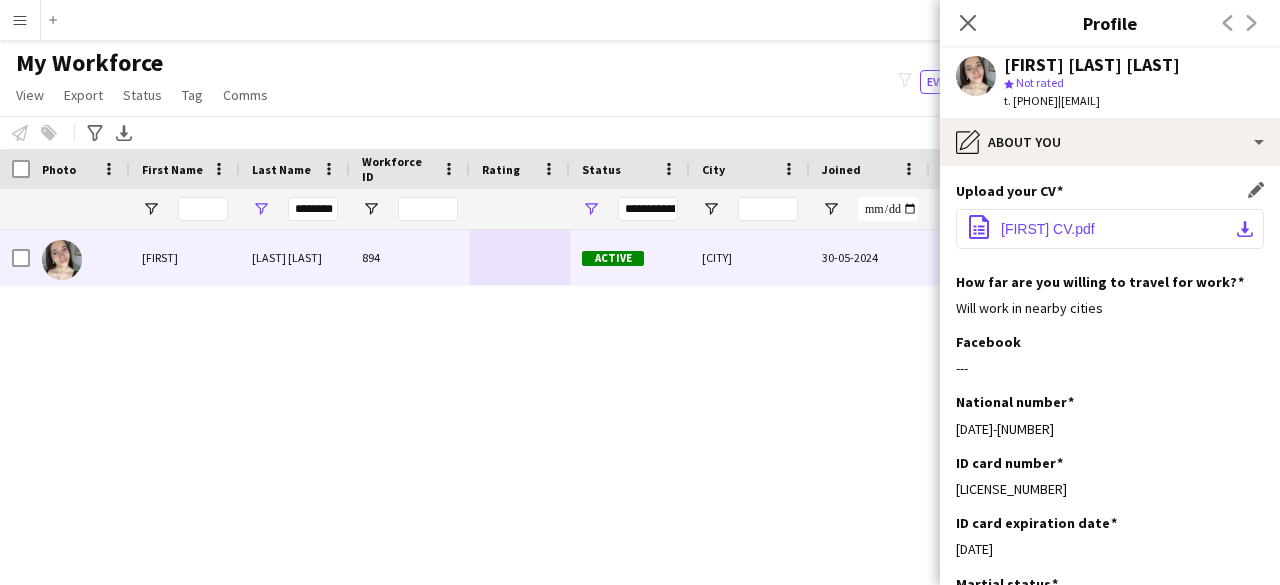 click on "download-bottom" 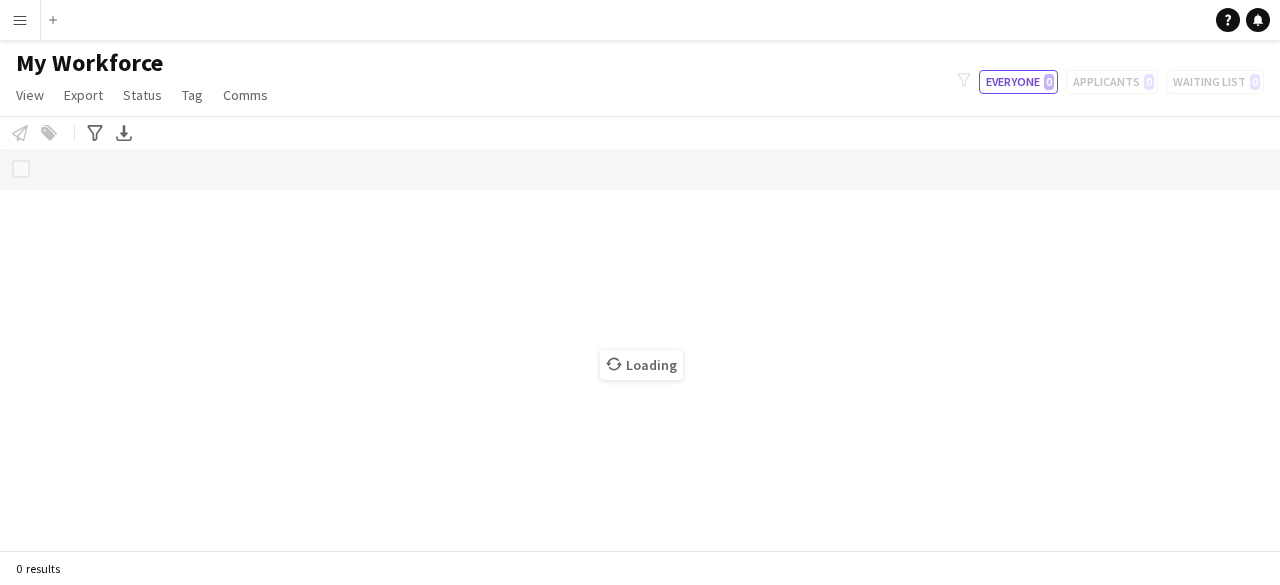 scroll, scrollTop: 0, scrollLeft: 0, axis: both 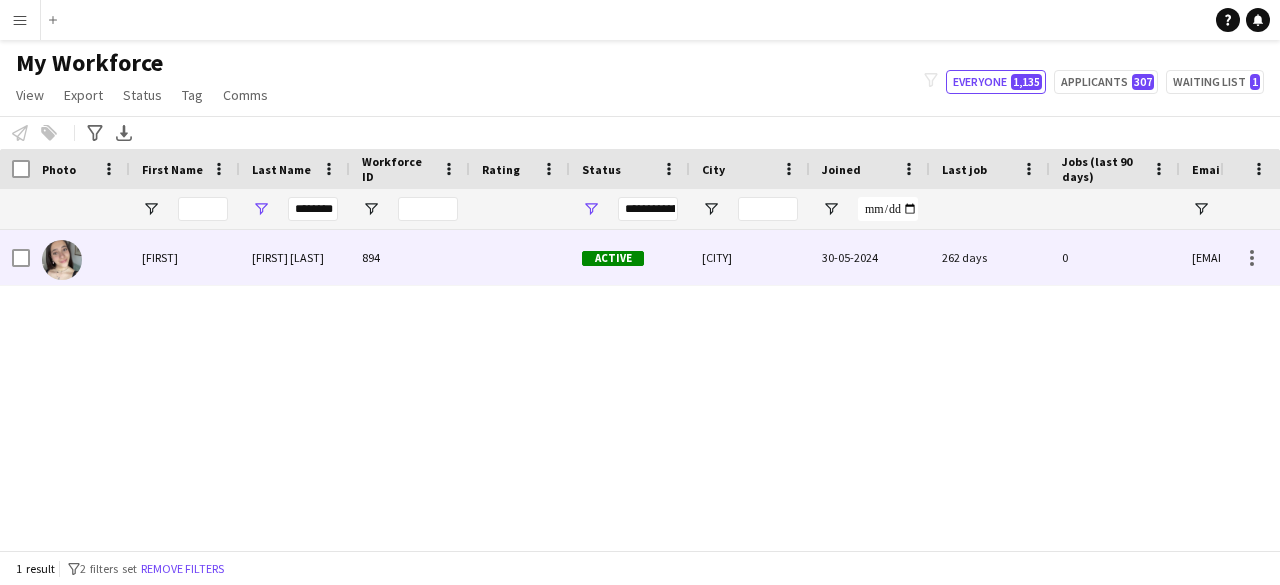 click at bounding box center (520, 257) 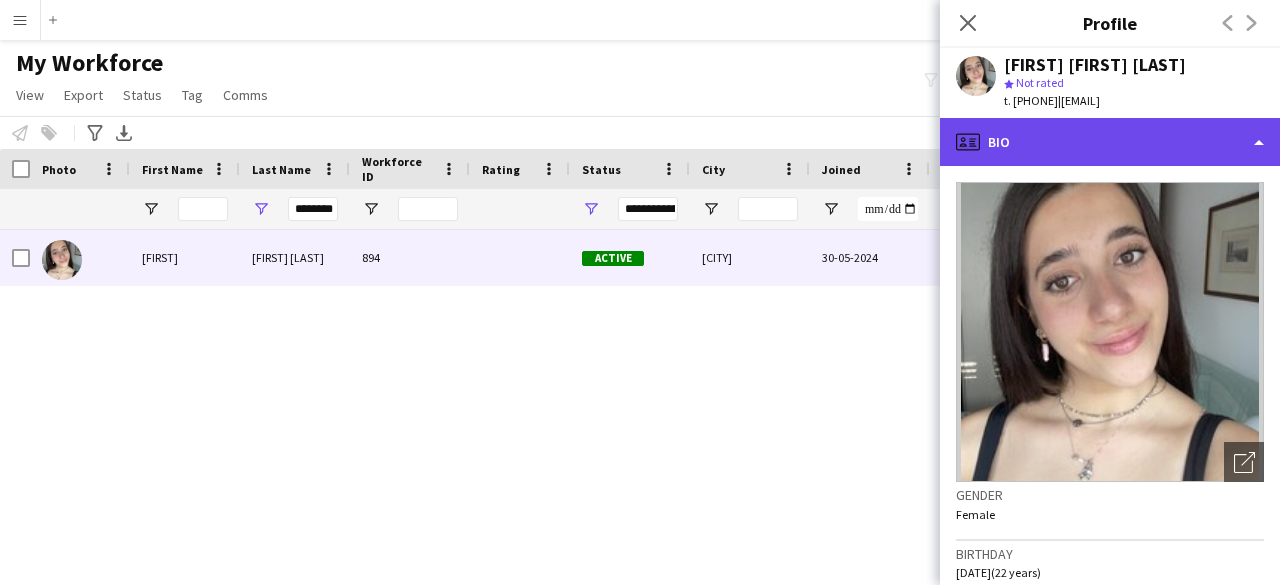 click on "profile
Bio" 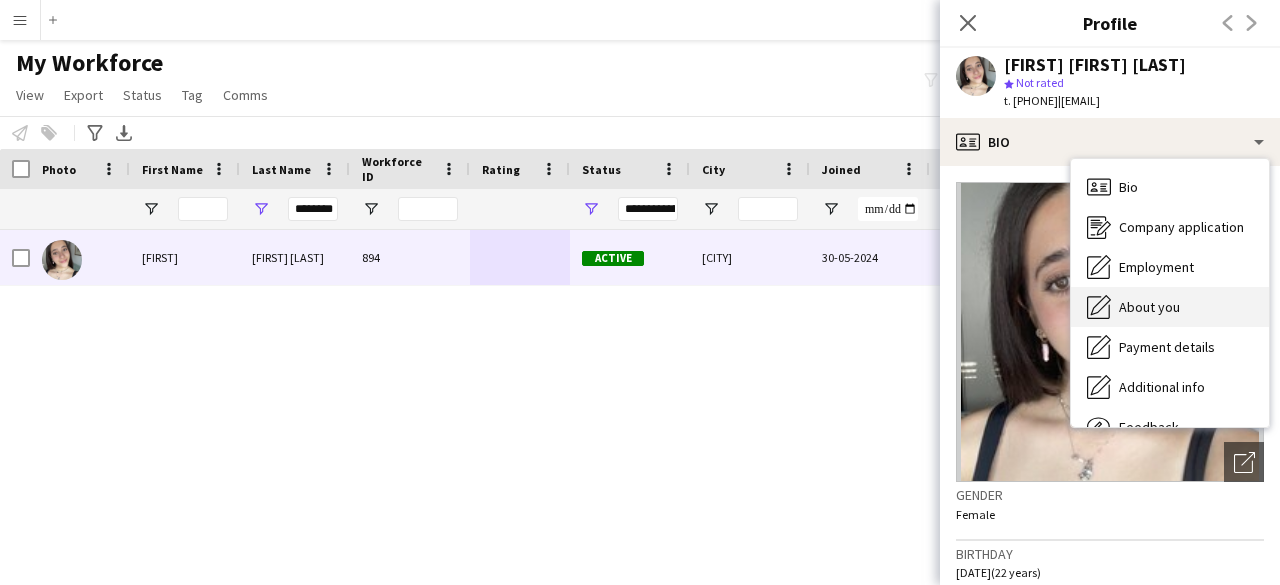 click on "About you
About you" at bounding box center [1170, 307] 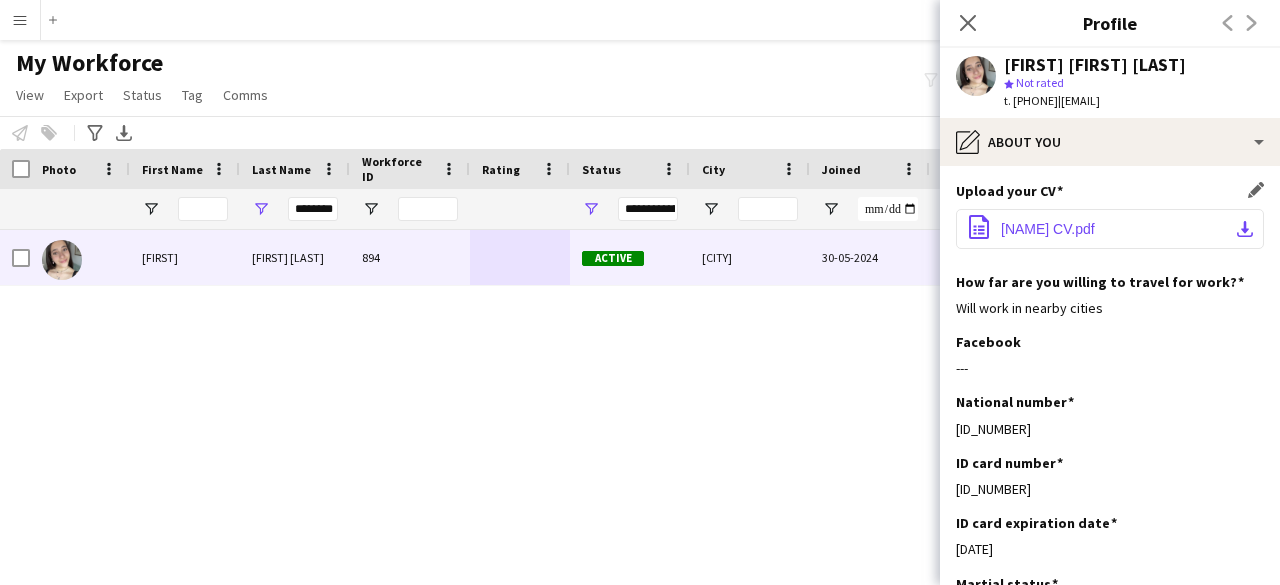 click on "[FIRST] CV.pdf" 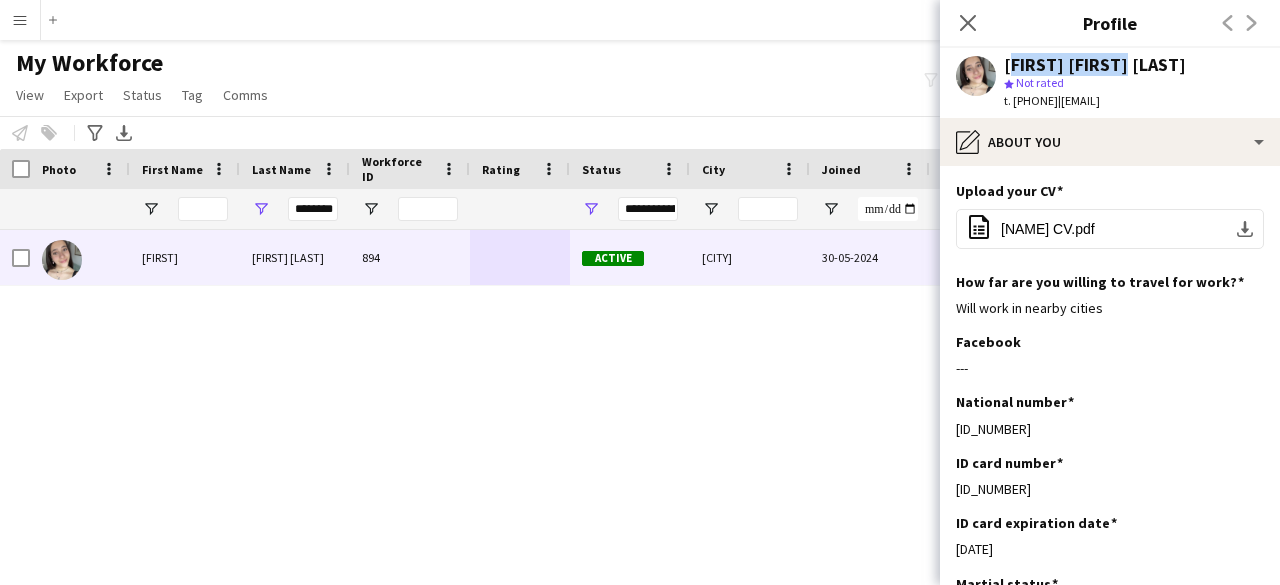 drag, startPoint x: 1006, startPoint y: 62, endPoint x: 1125, endPoint y: 59, distance: 119.03781 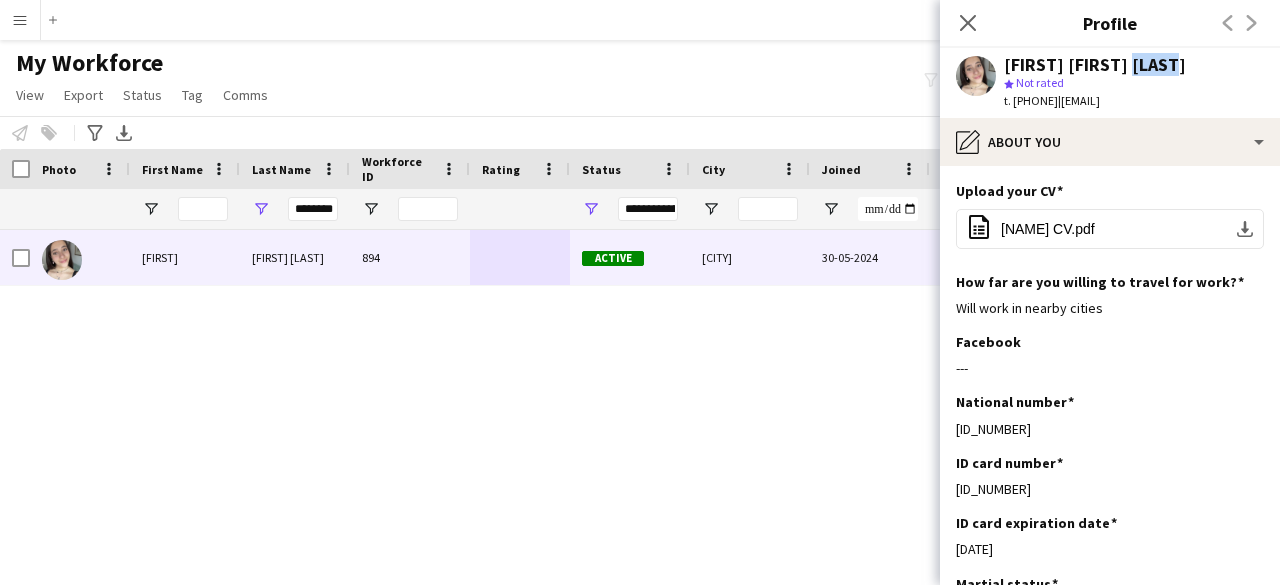 drag, startPoint x: 1133, startPoint y: 67, endPoint x: 1184, endPoint y: 62, distance: 51.24451 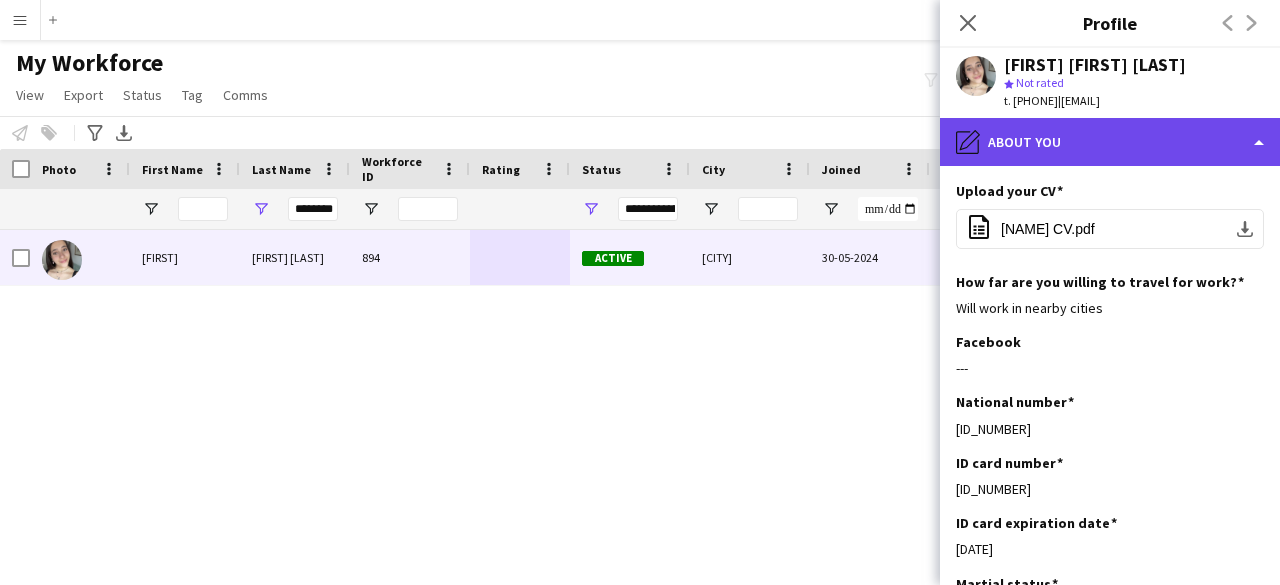 click on "pencil4
About you" 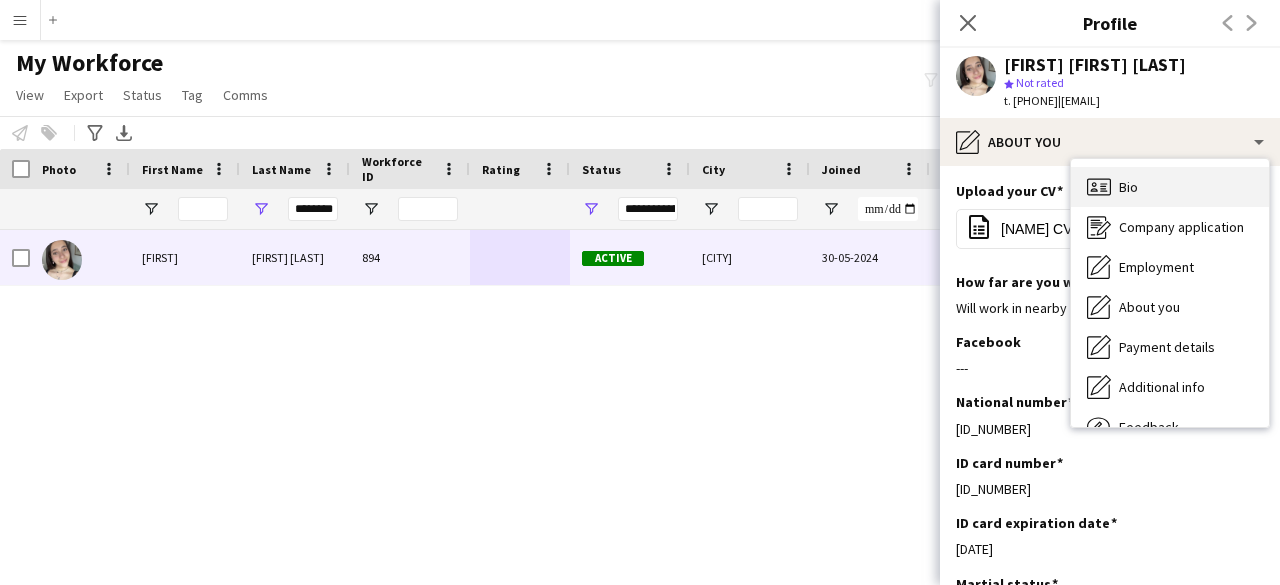 click 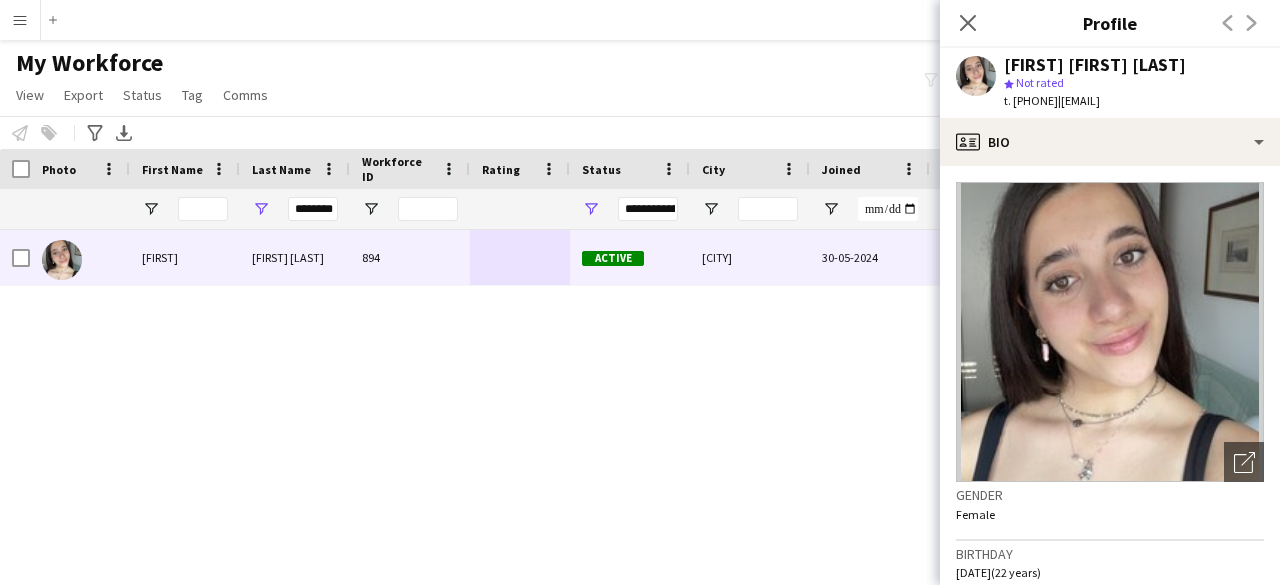 scroll, scrollTop: 200, scrollLeft: 0, axis: vertical 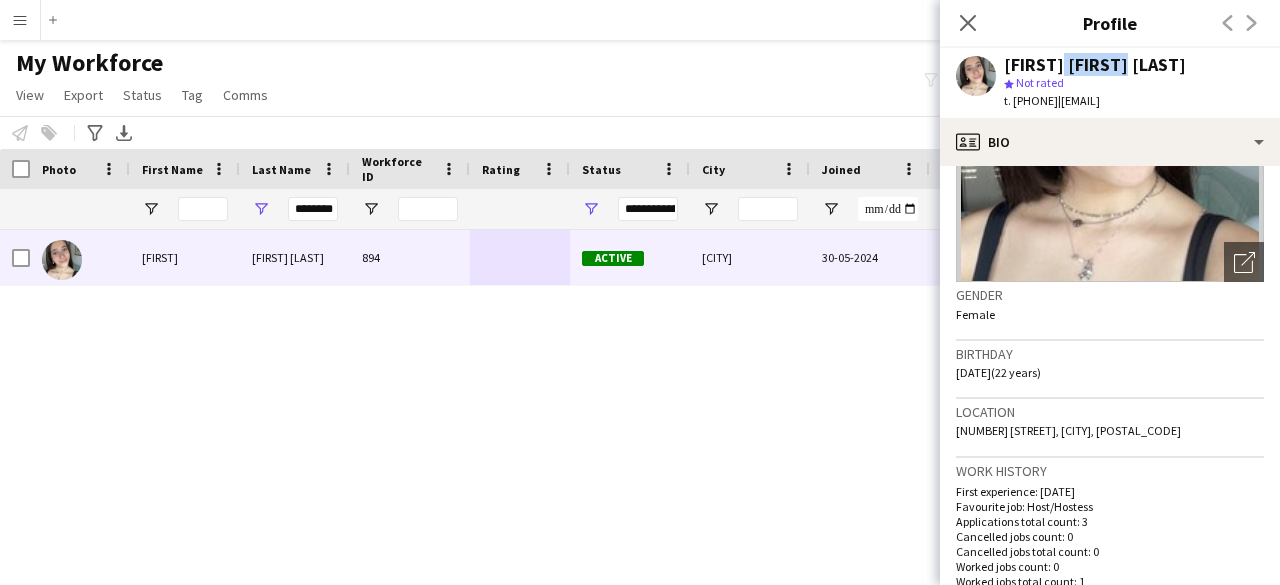 drag, startPoint x: 1085, startPoint y: 65, endPoint x: 1128, endPoint y: 68, distance: 43.104523 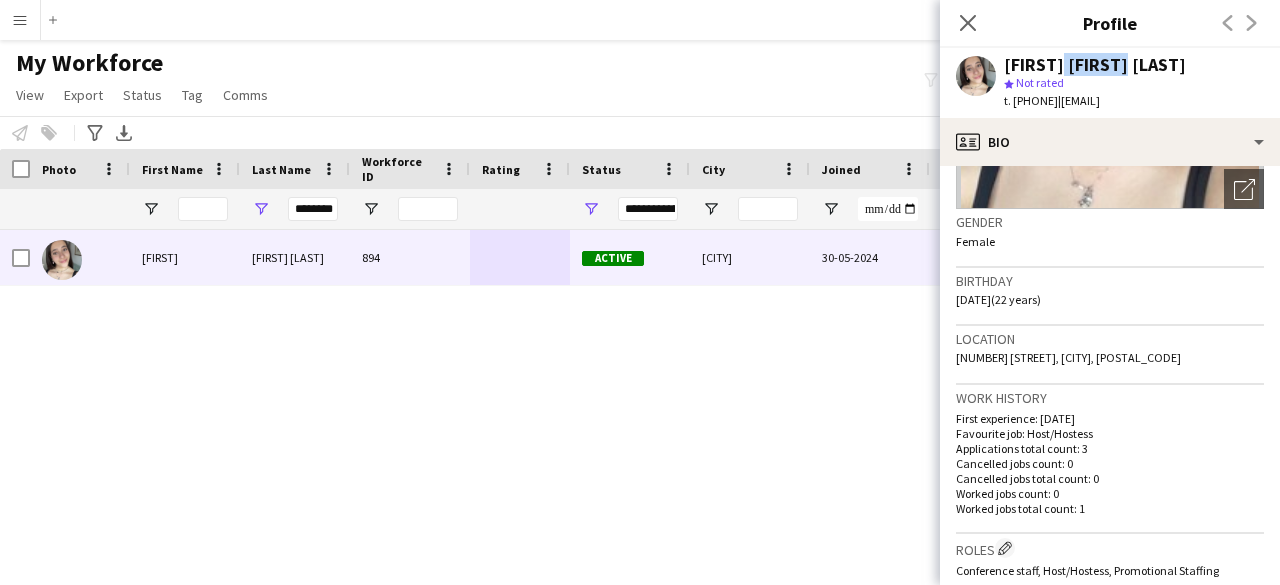 scroll, scrollTop: 300, scrollLeft: 0, axis: vertical 